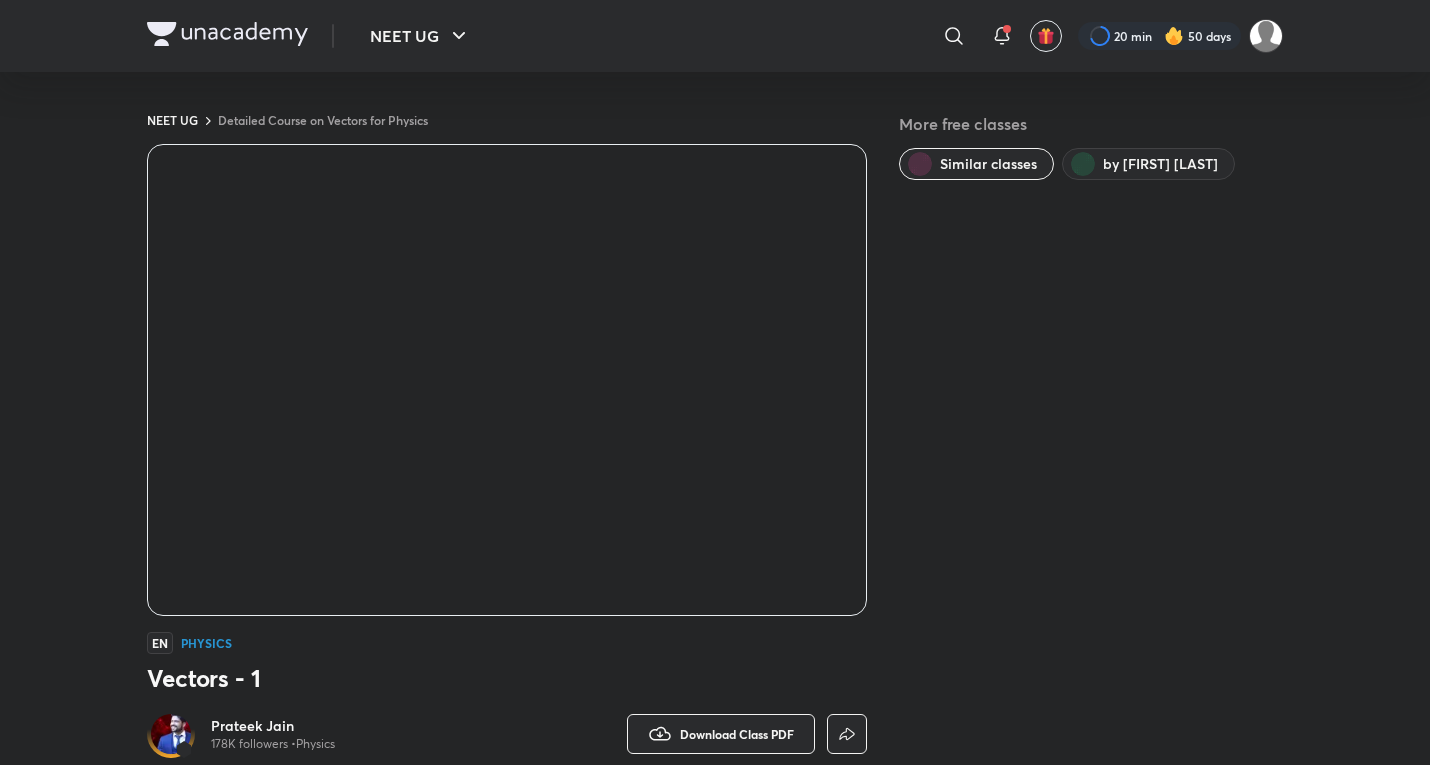 scroll, scrollTop: 1019, scrollLeft: 0, axis: vertical 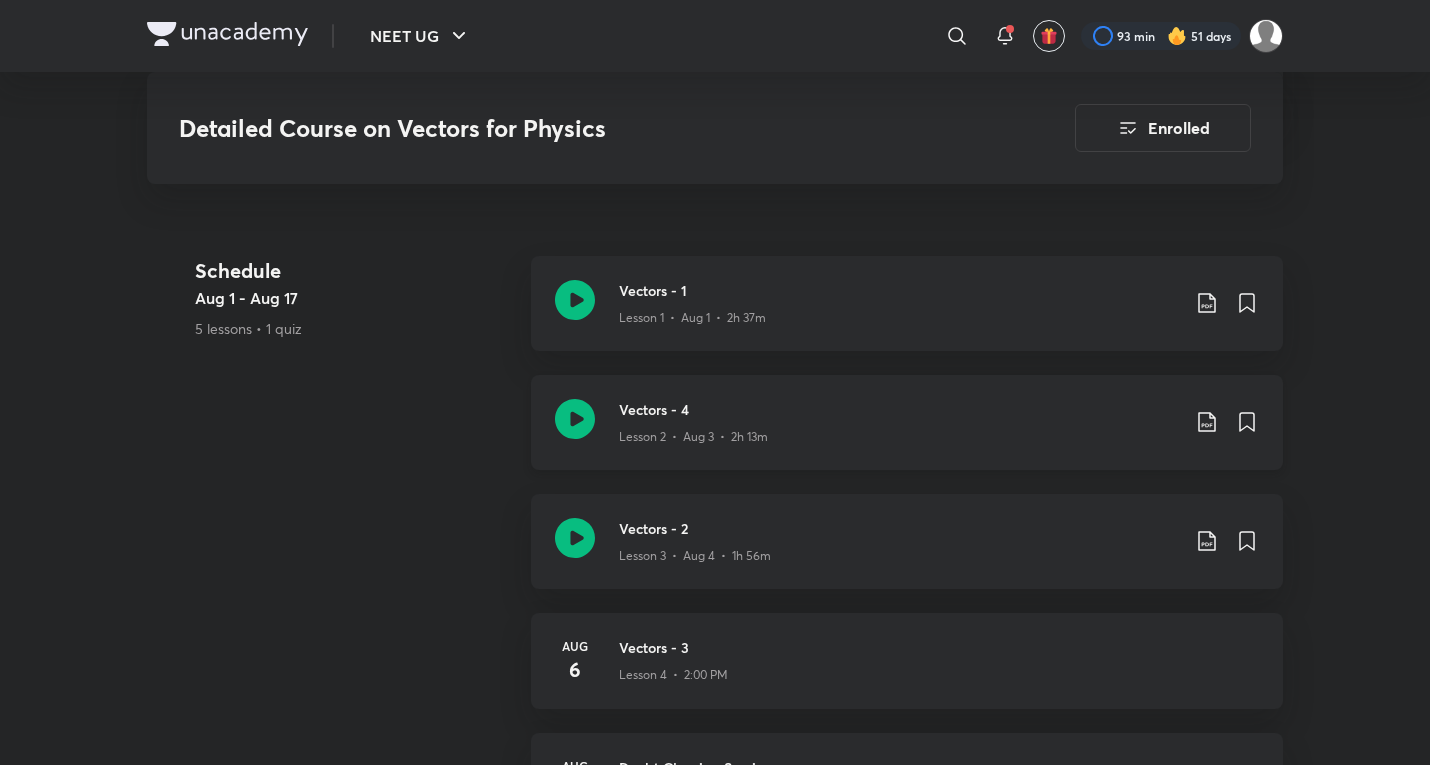click on "Vectors - 4 Lesson 2  •  Aug 3  •  2h 13m" at bounding box center (907, 422) 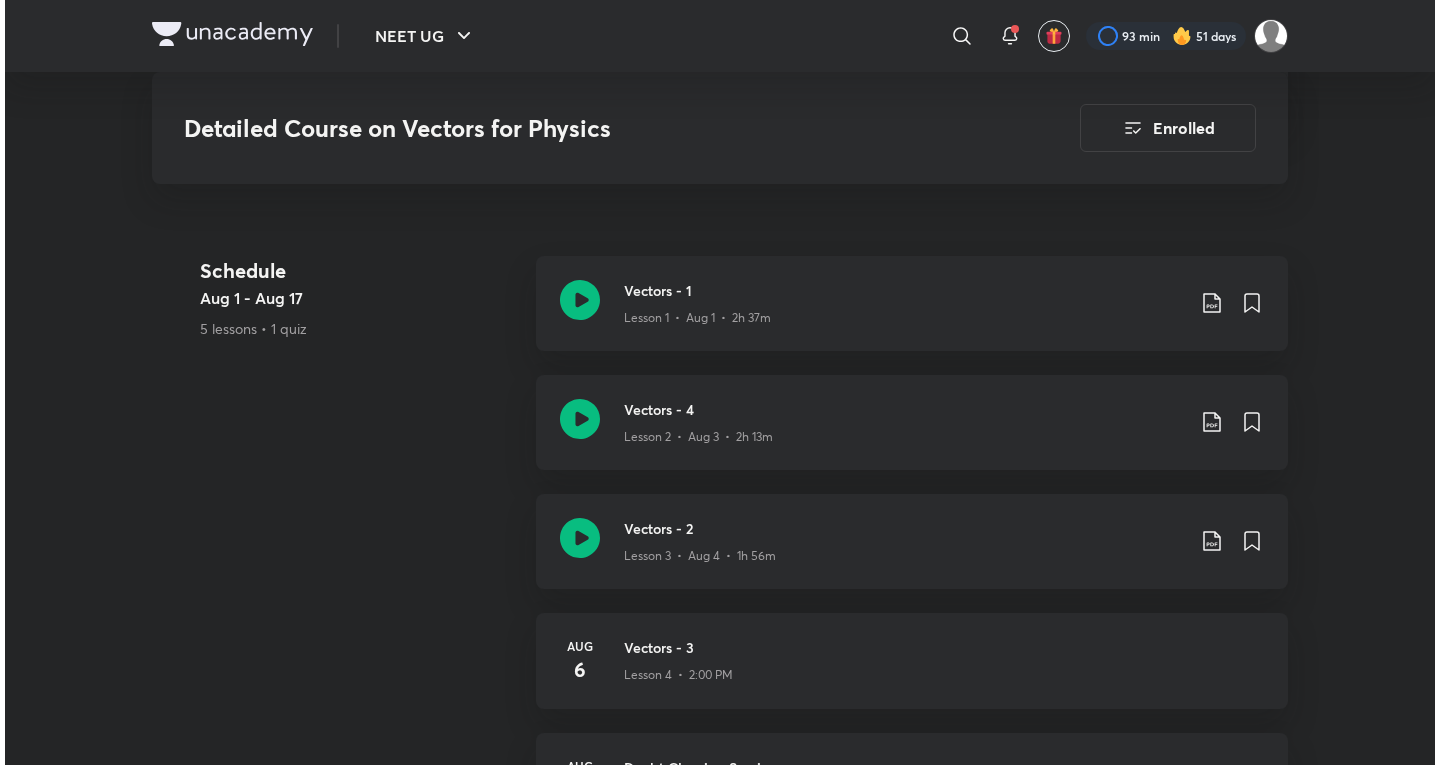 scroll, scrollTop: 0, scrollLeft: 0, axis: both 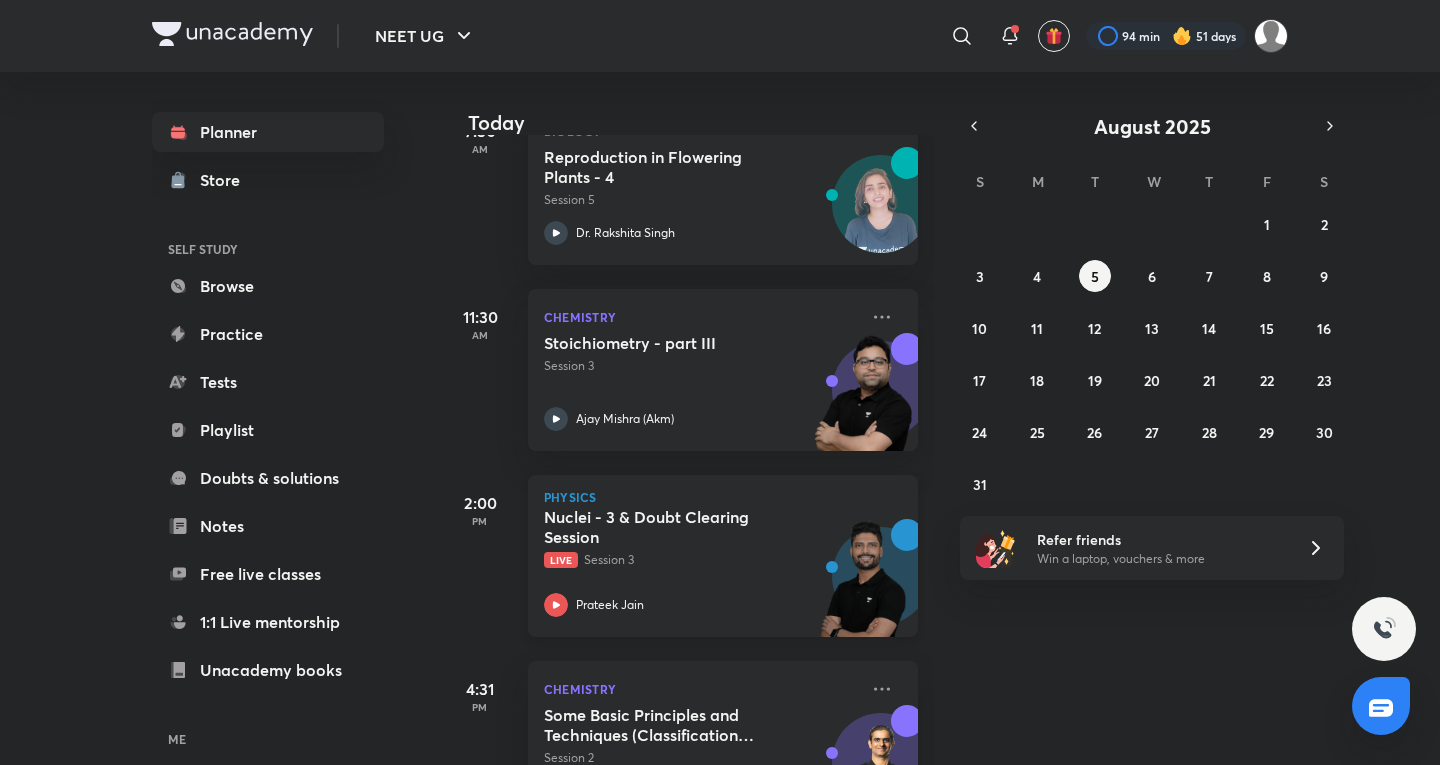 click on "Prateek Jain" at bounding box center (701, 605) 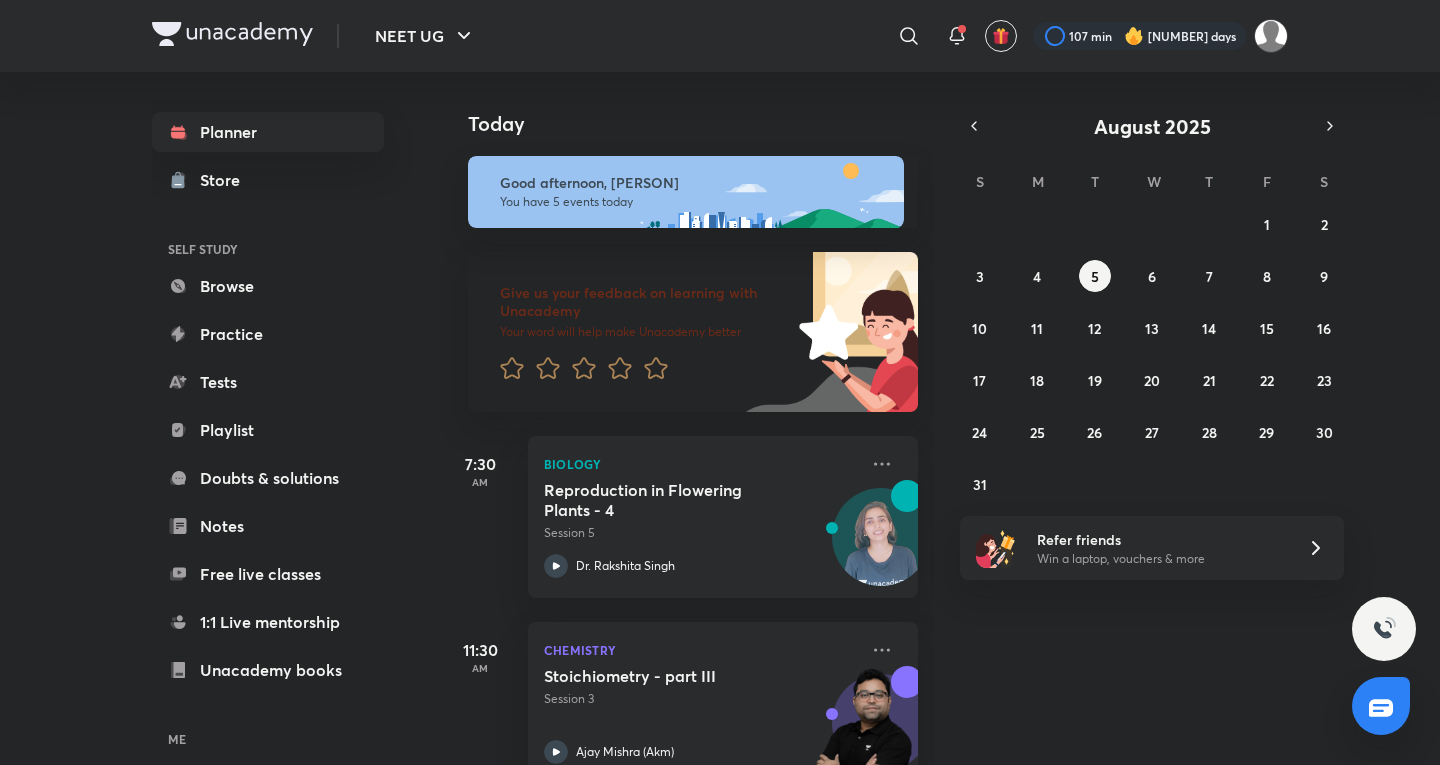 scroll, scrollTop: 0, scrollLeft: 0, axis: both 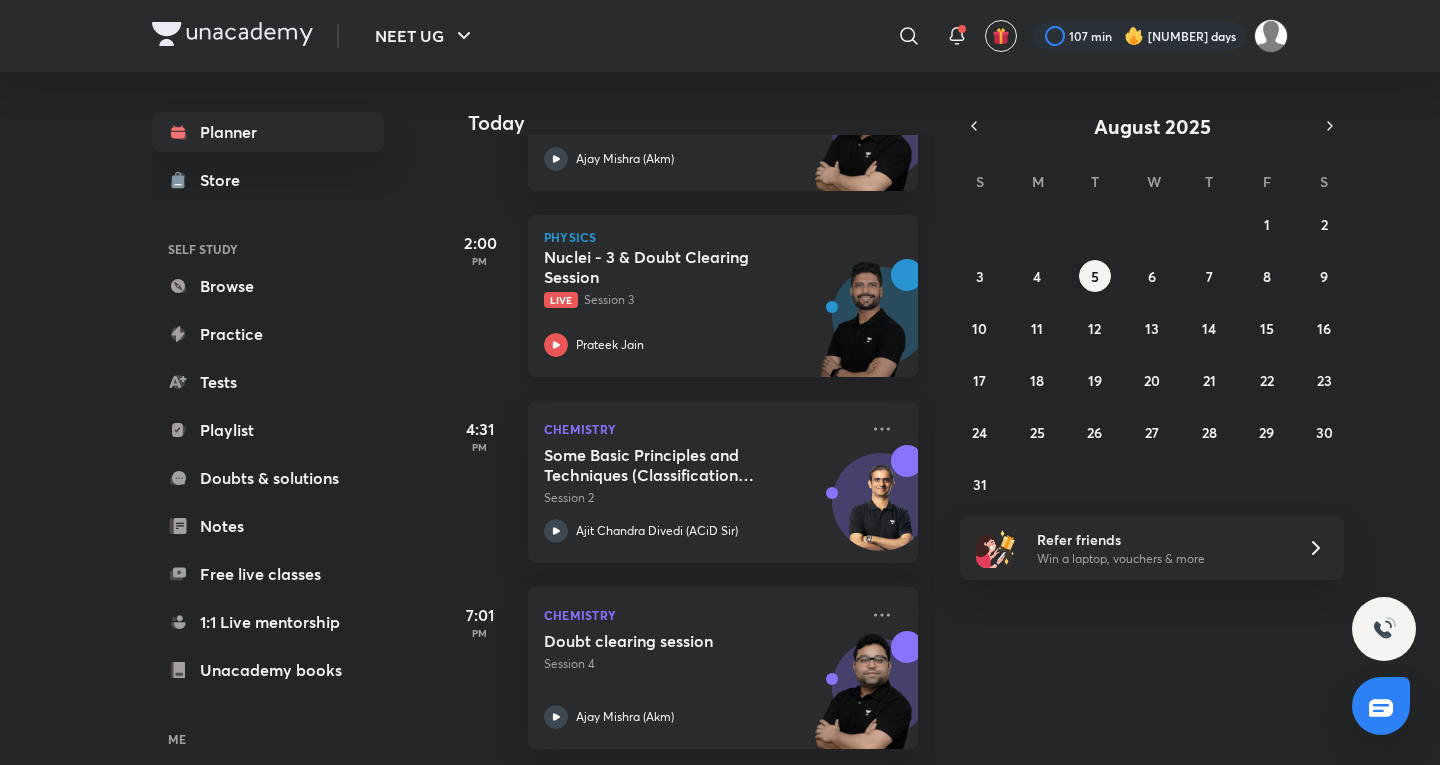 click on "Prateek Jain" at bounding box center [701, 345] 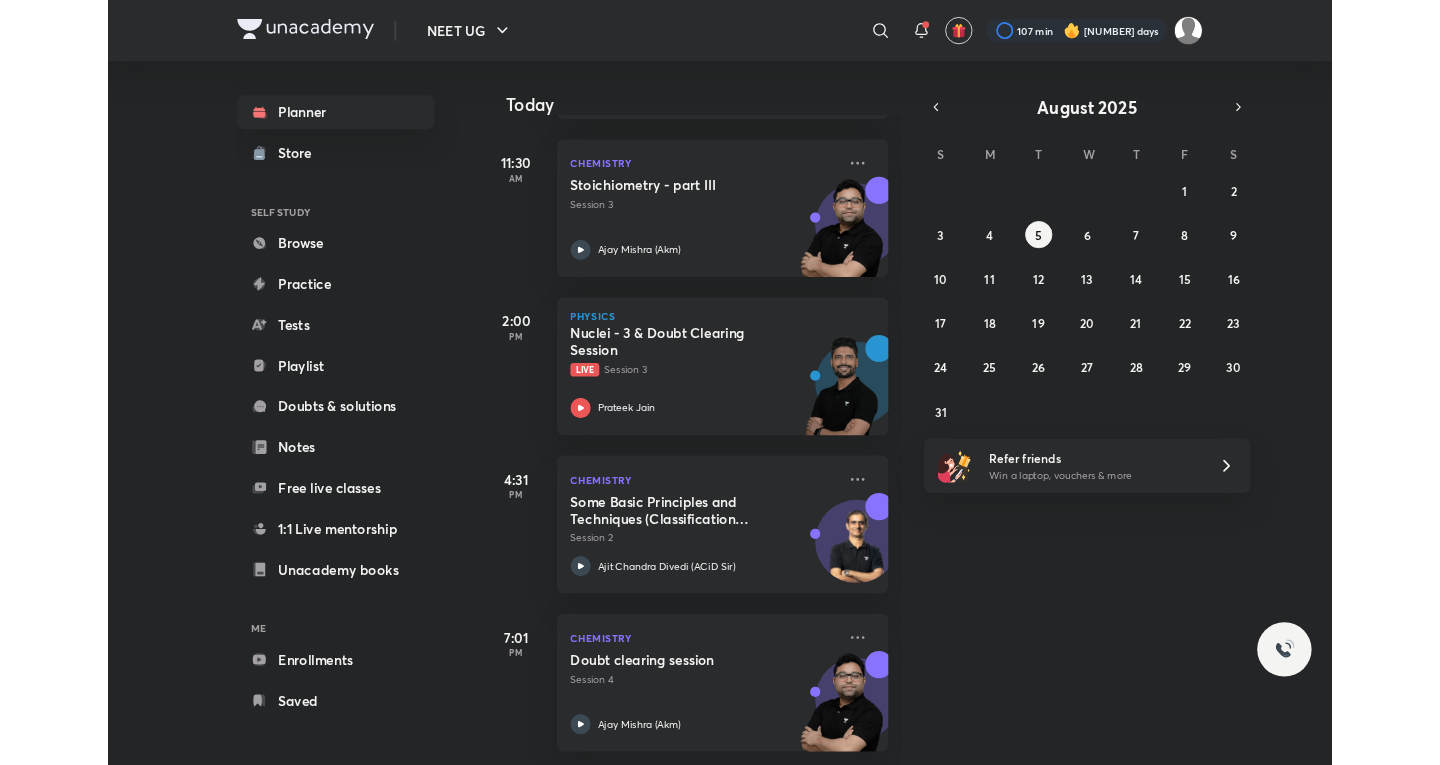 scroll, scrollTop: 473, scrollLeft: 0, axis: vertical 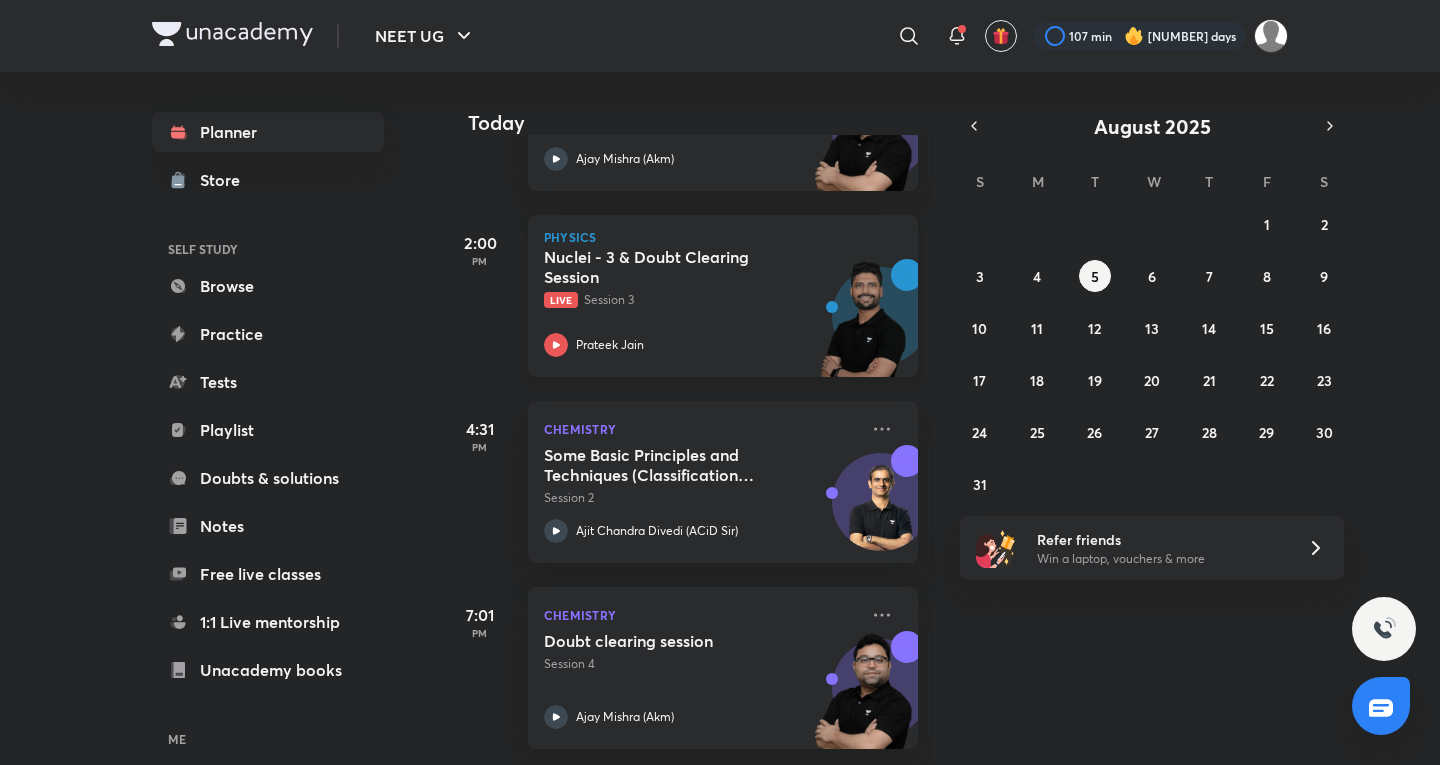 click on "Live Session 3" at bounding box center (701, 300) 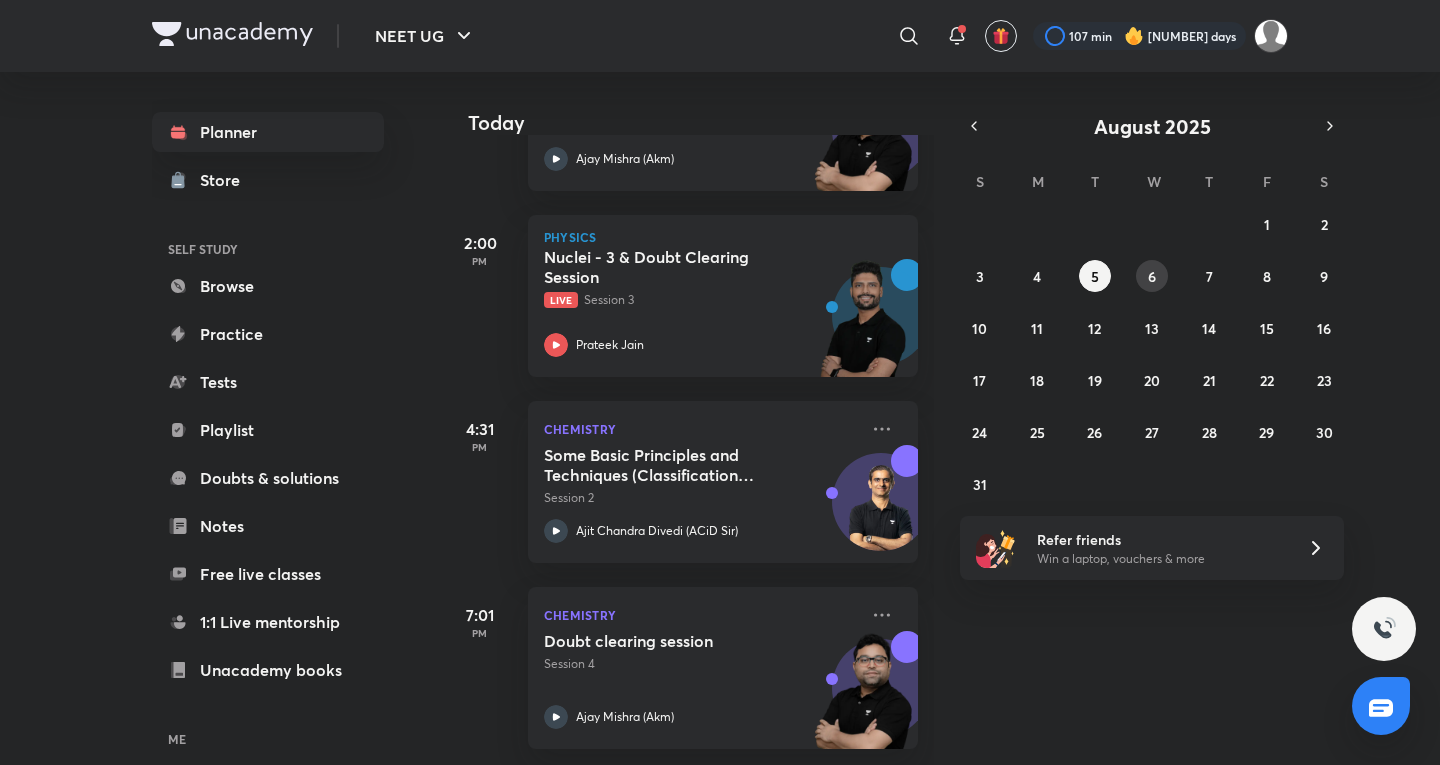 click on "6" at bounding box center [1152, 276] 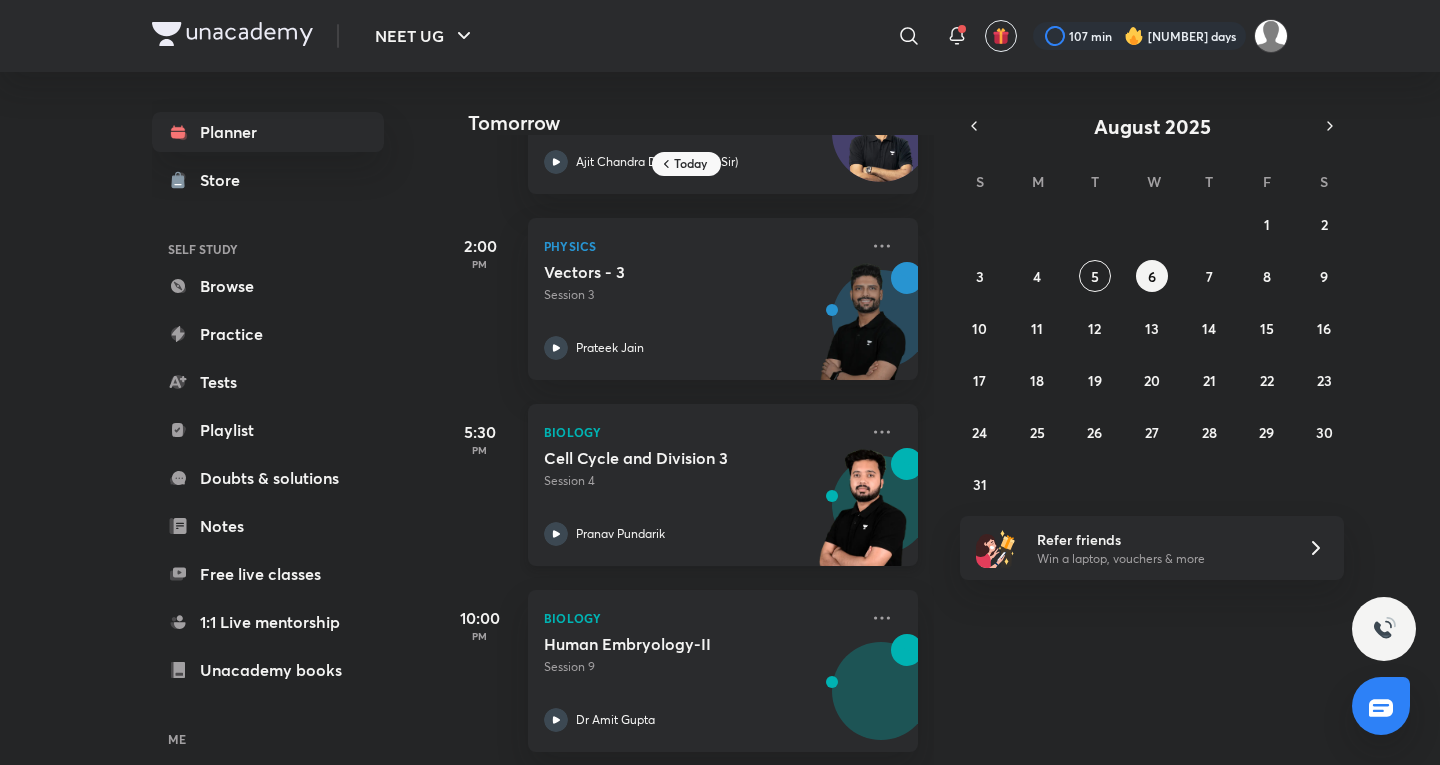 scroll, scrollTop: 332, scrollLeft: 0, axis: vertical 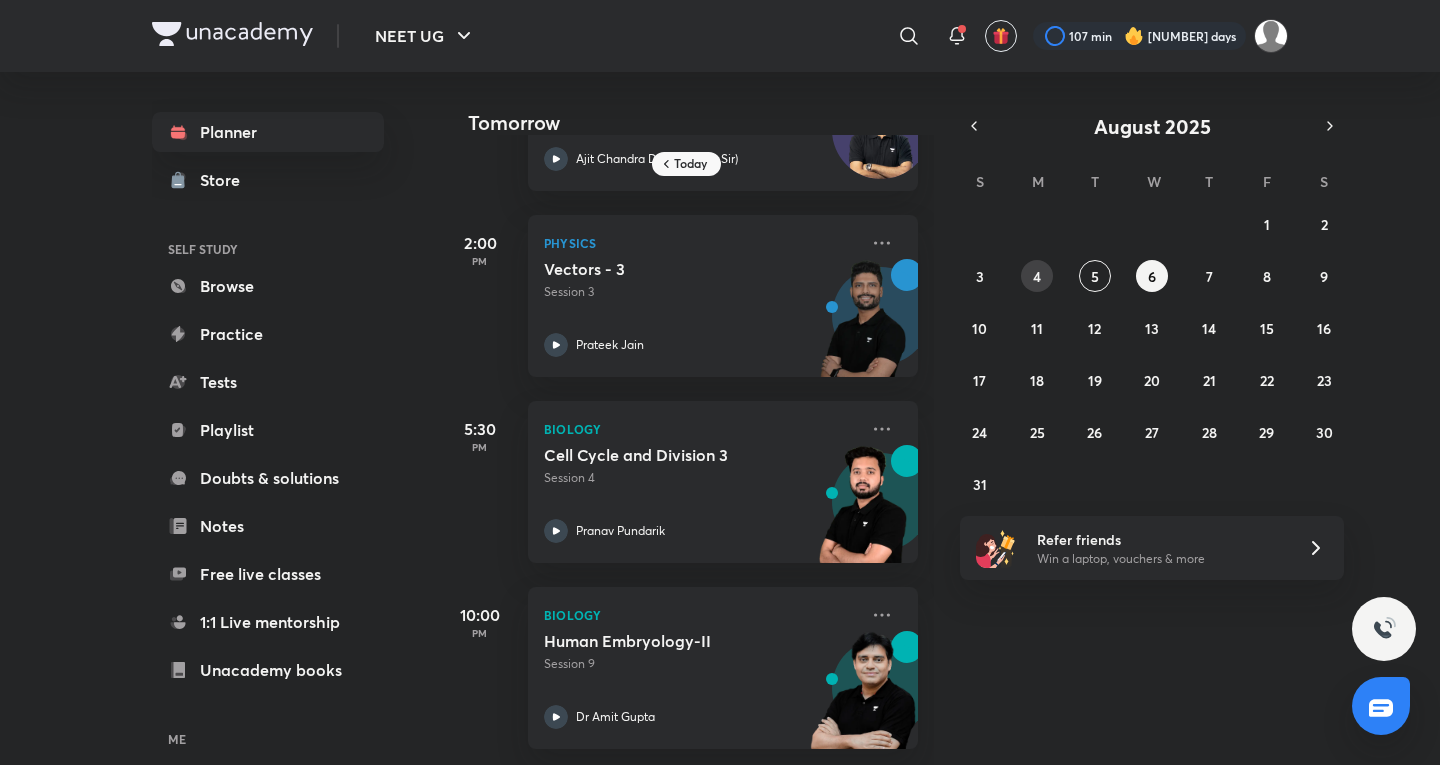 click on "4" at bounding box center [1037, 276] 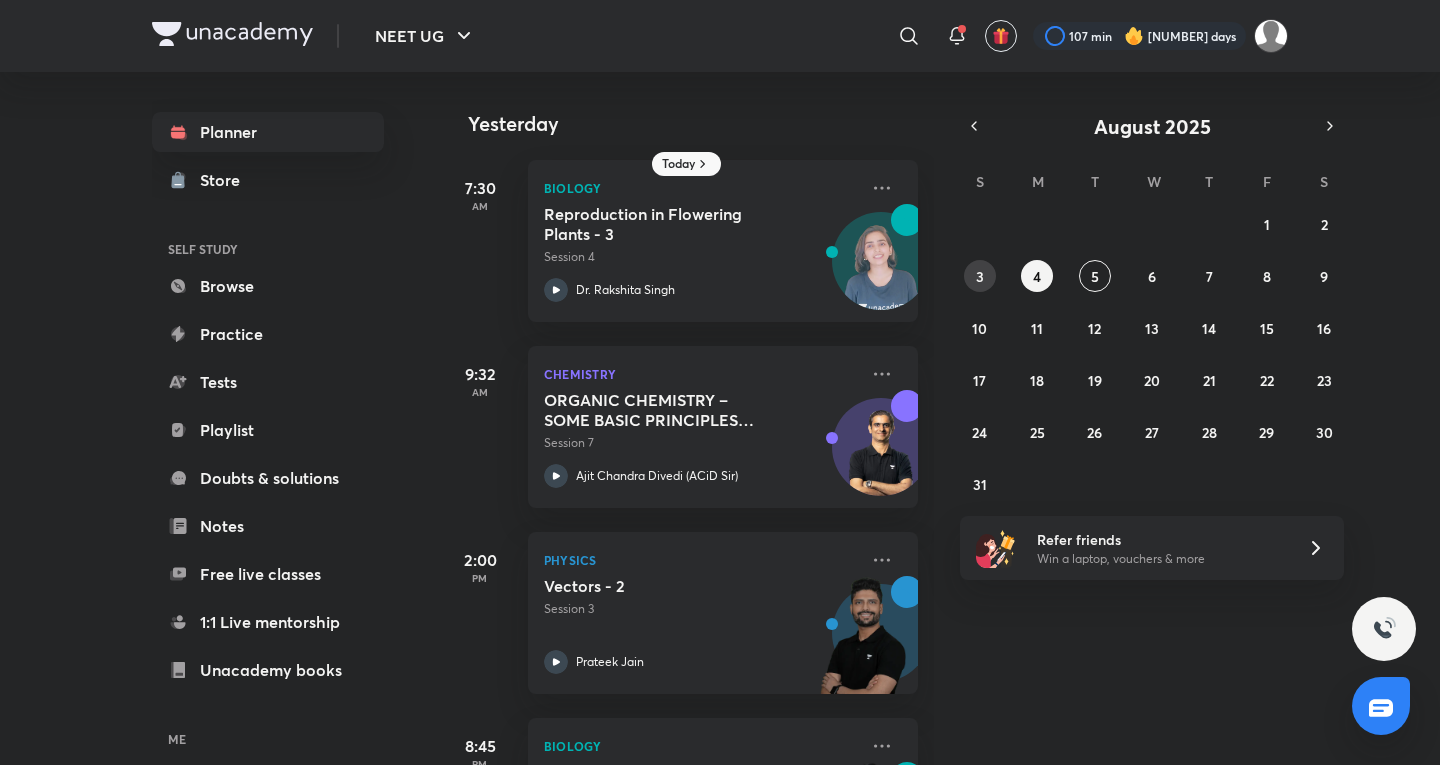 click on "3" at bounding box center [980, 276] 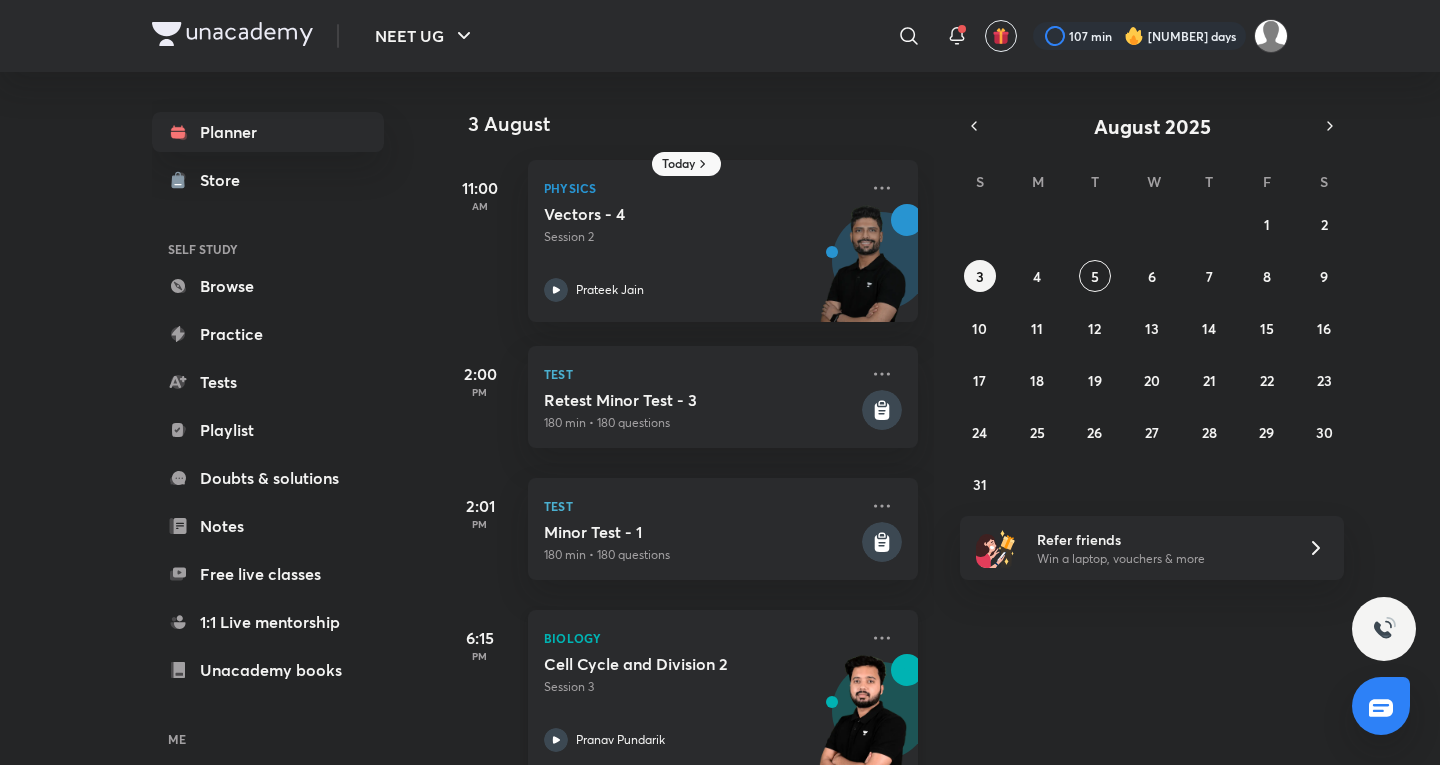 click on "Session 3" at bounding box center [701, 687] 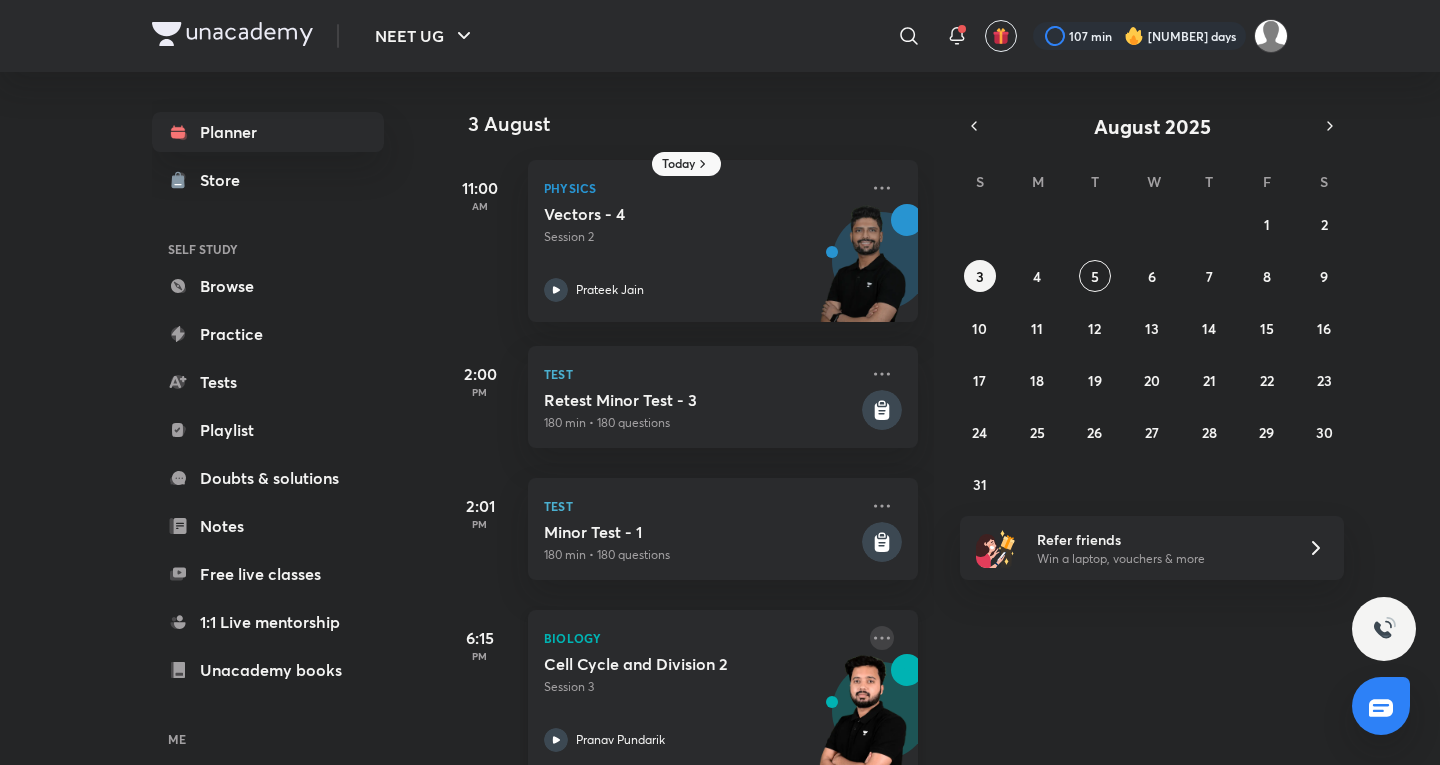 click 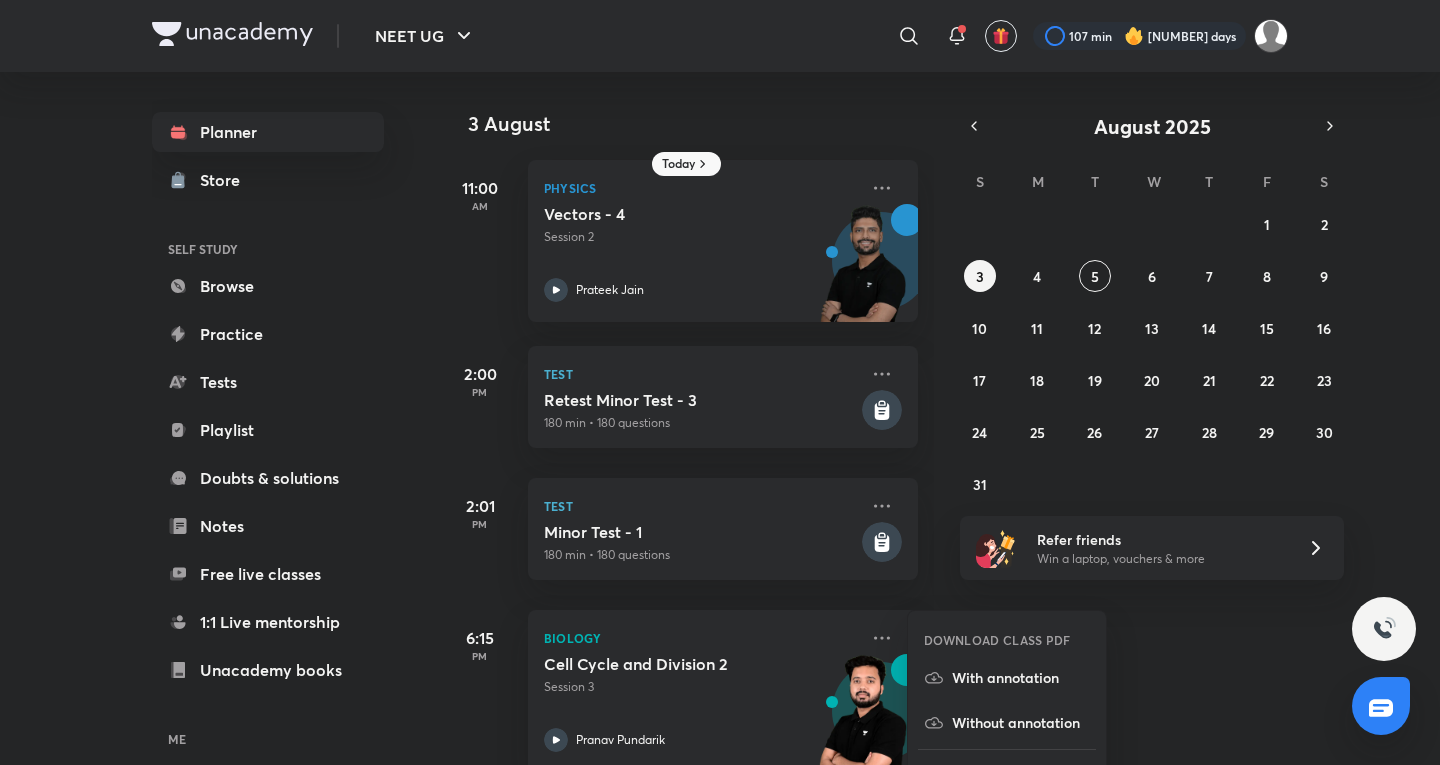 click on "[DATE] [TIME] Physics Vectors - 4 Session 2 [PERSON] [TIME] Test Retest Minor Test - 3 180 min • 180 questions [TIME] Test Minor Test - 1 180 min • 180 questions [TIME] Biology Cell Cycle and Division 2 Session 3 [PERSON] [TIME] Quiz Quiz 30 min • 22 questions [TIME] FREE LIVE CLASS [PERSON]'s Exclusive Question Bank I Cell Biology [PERSON]" at bounding box center [938, 418] 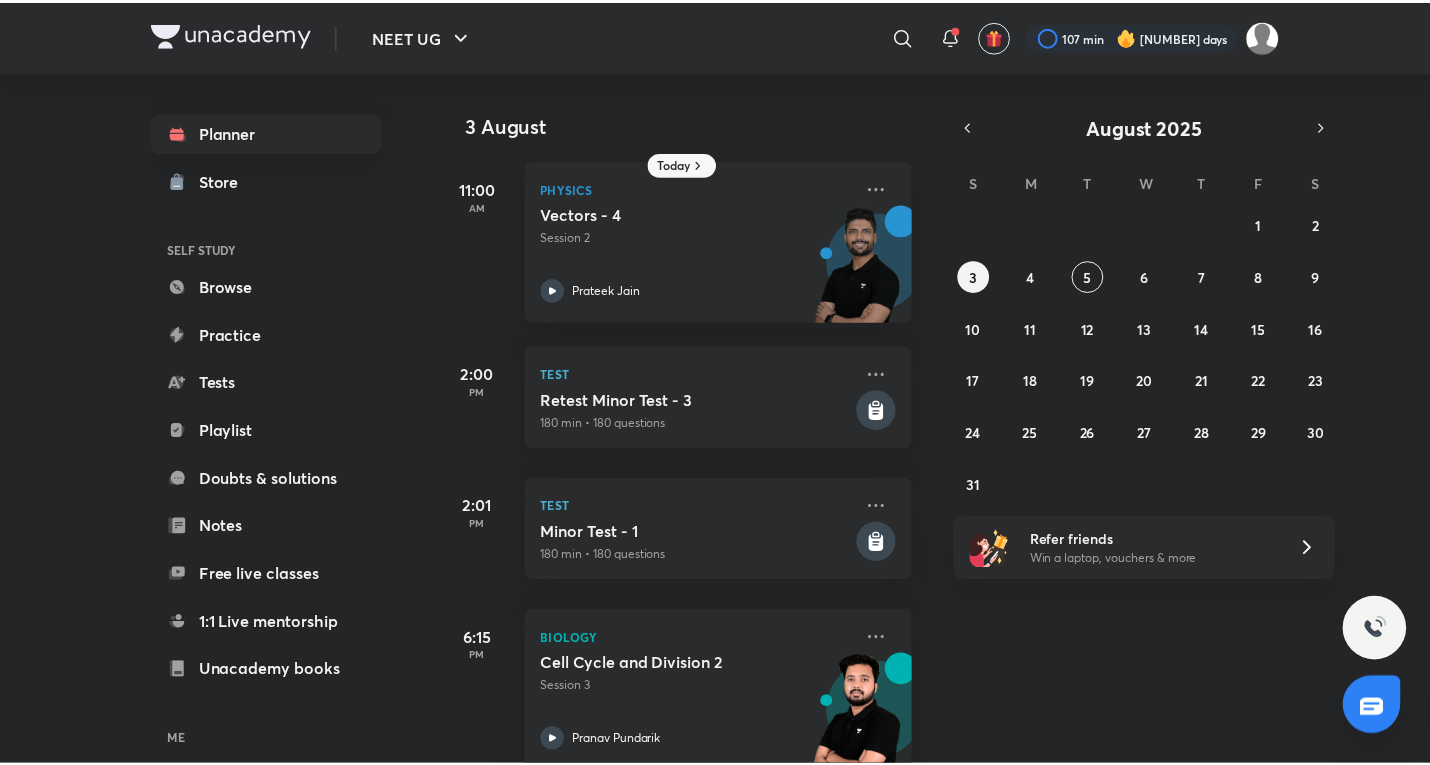 scroll, scrollTop: 333, scrollLeft: 0, axis: vertical 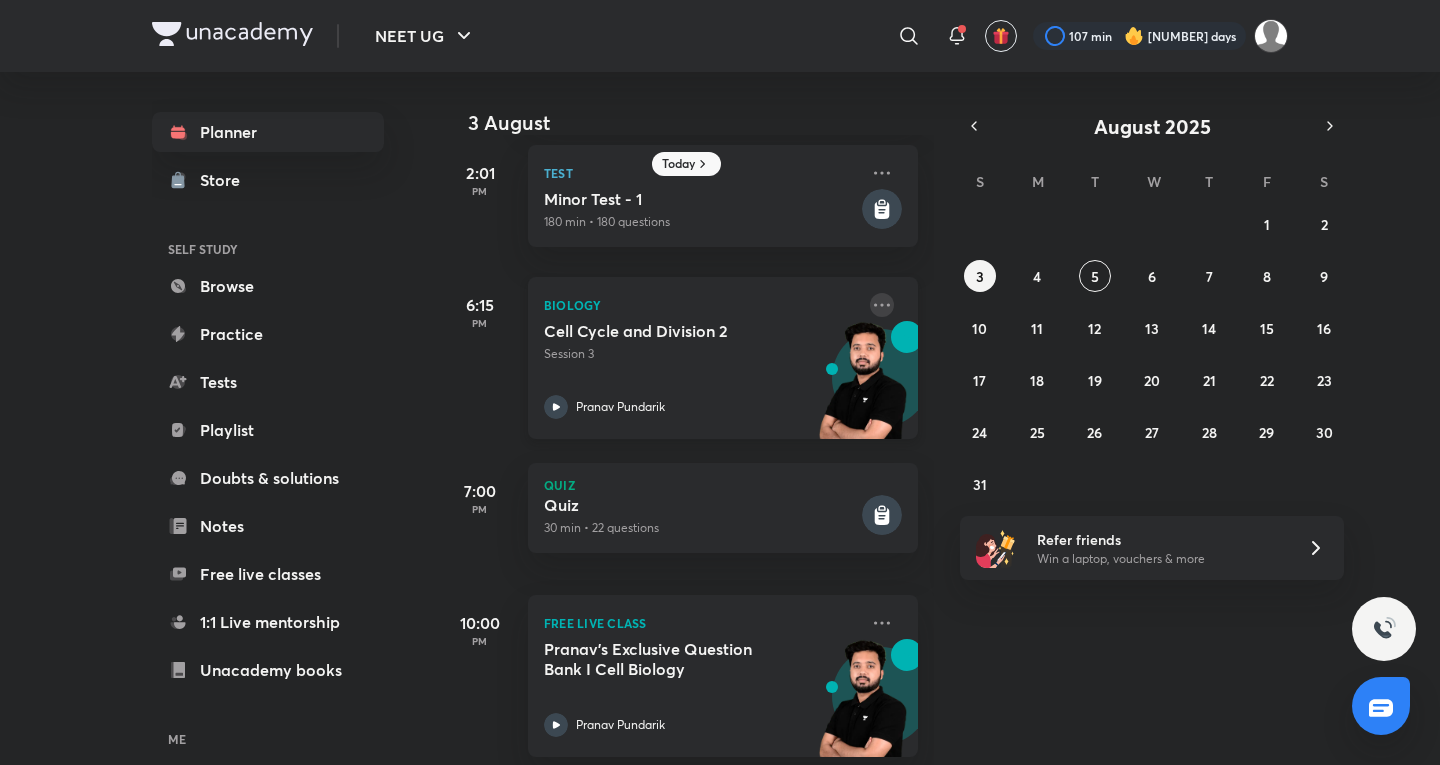 click 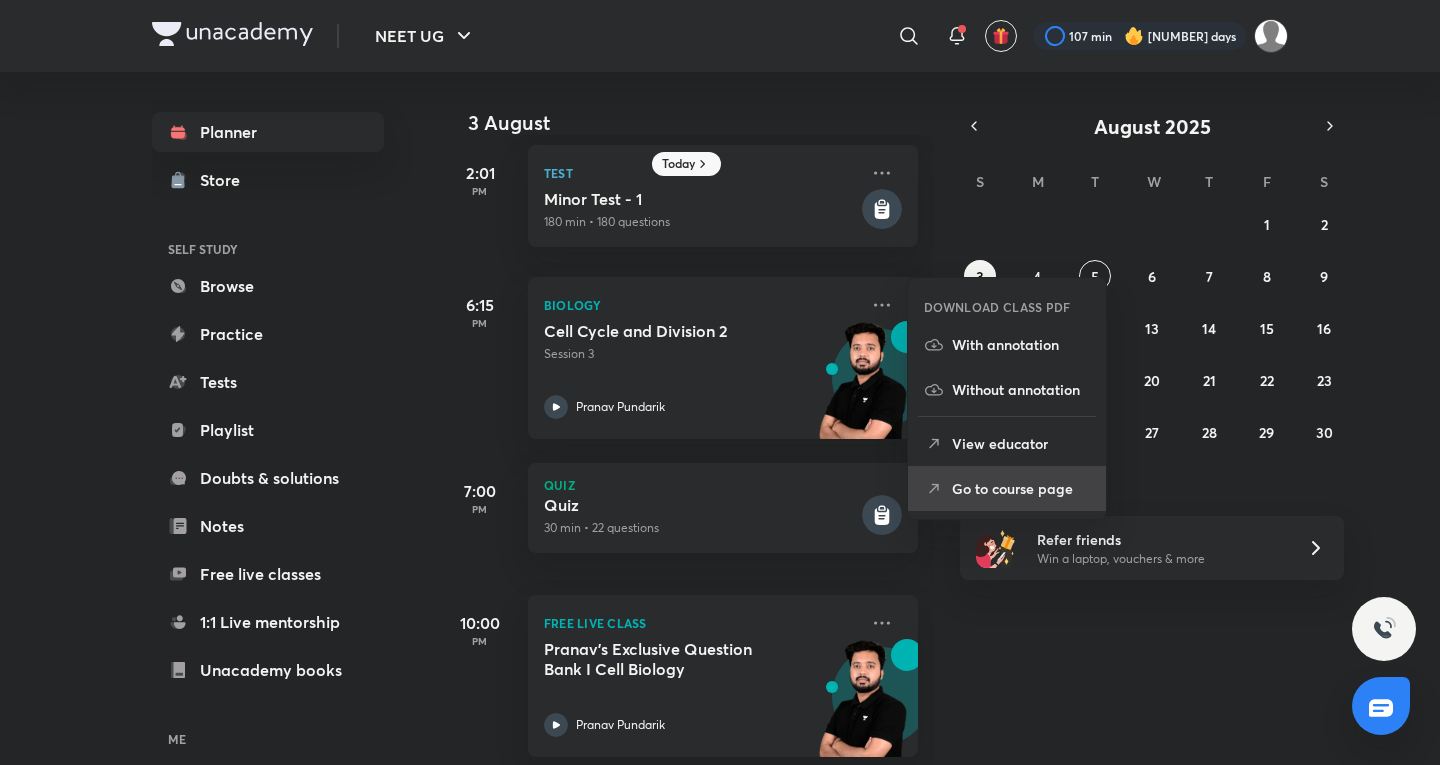 click on "Go to course page" at bounding box center (1021, 488) 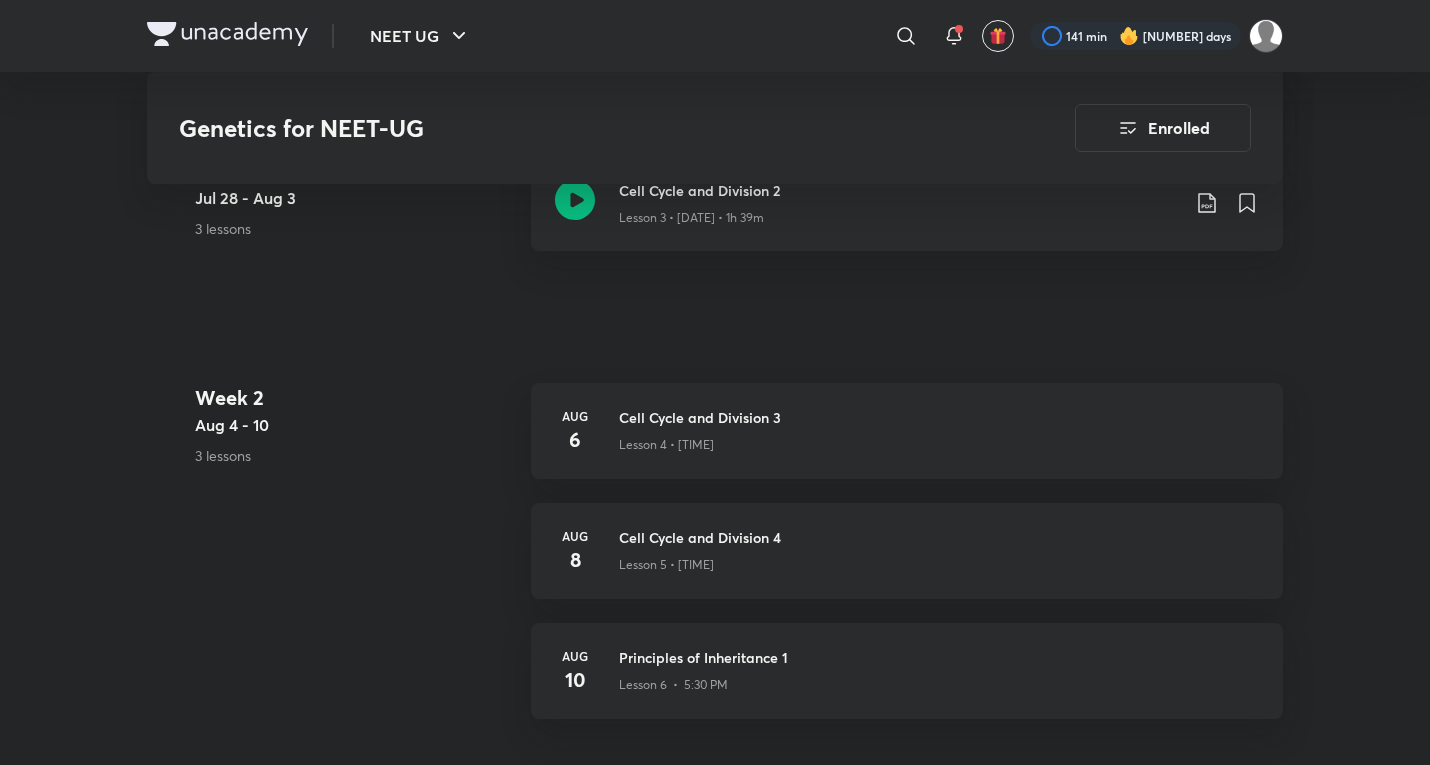 scroll, scrollTop: 1333, scrollLeft: 0, axis: vertical 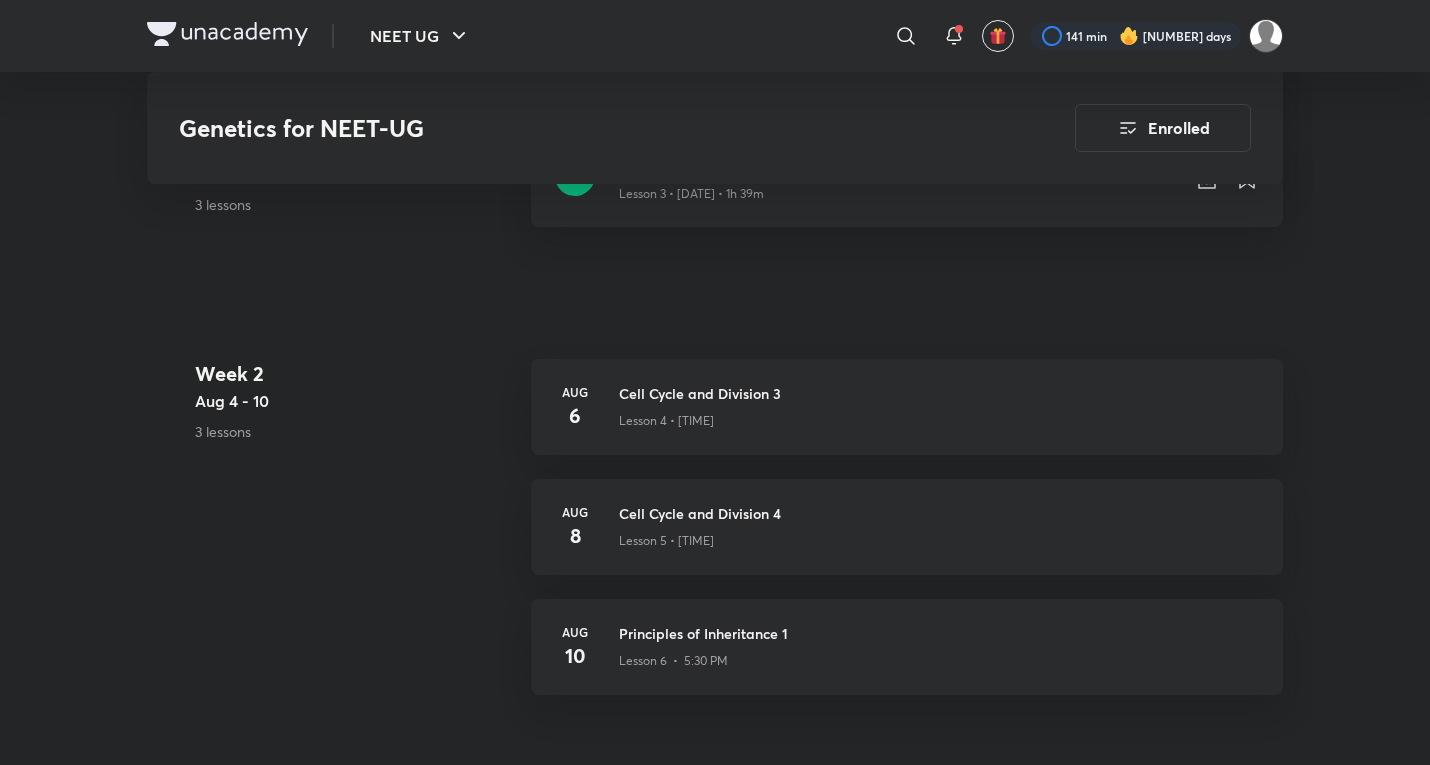 click on "Cell Cycle and Division 2 Lesson 3 • [DATE] • 1h 39m" at bounding box center [907, 191] 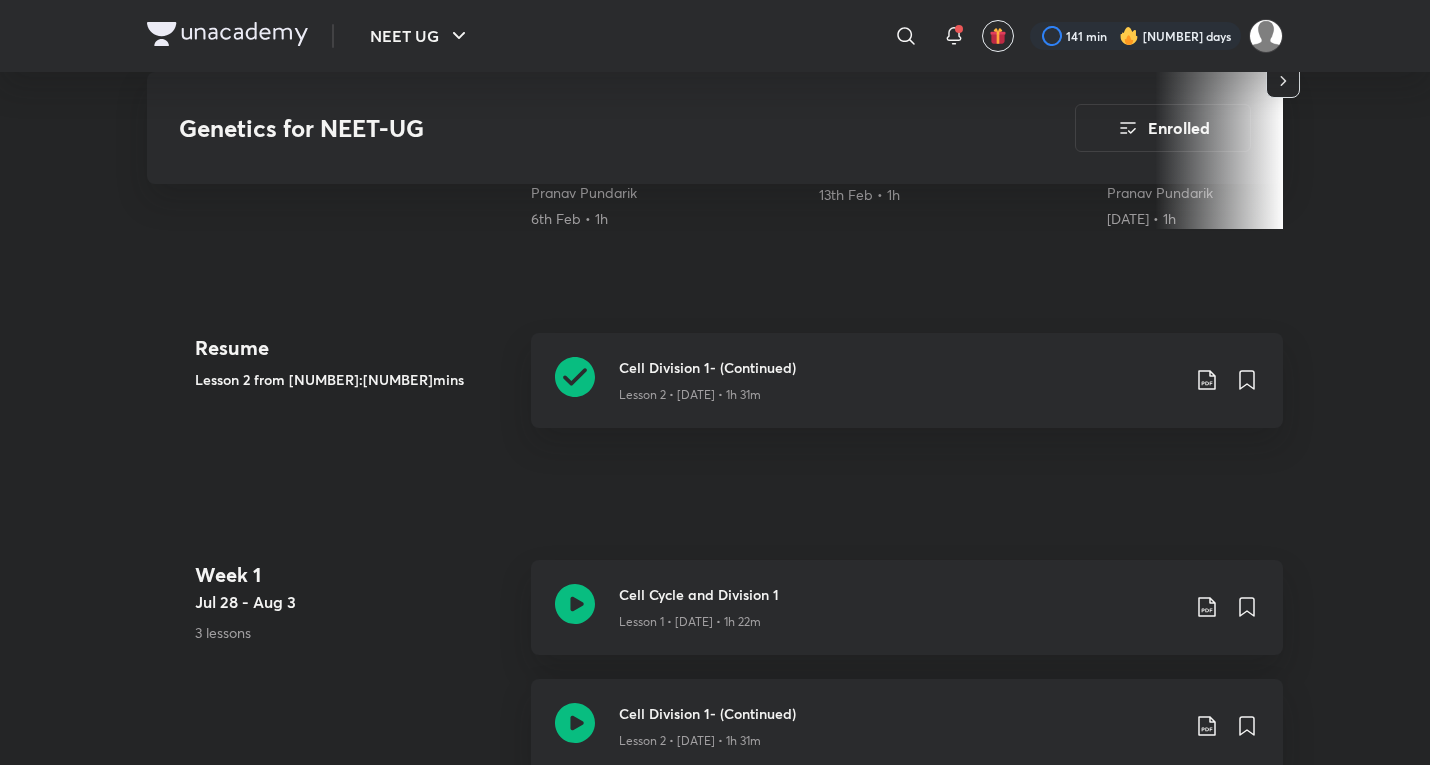 scroll, scrollTop: 1000, scrollLeft: 0, axis: vertical 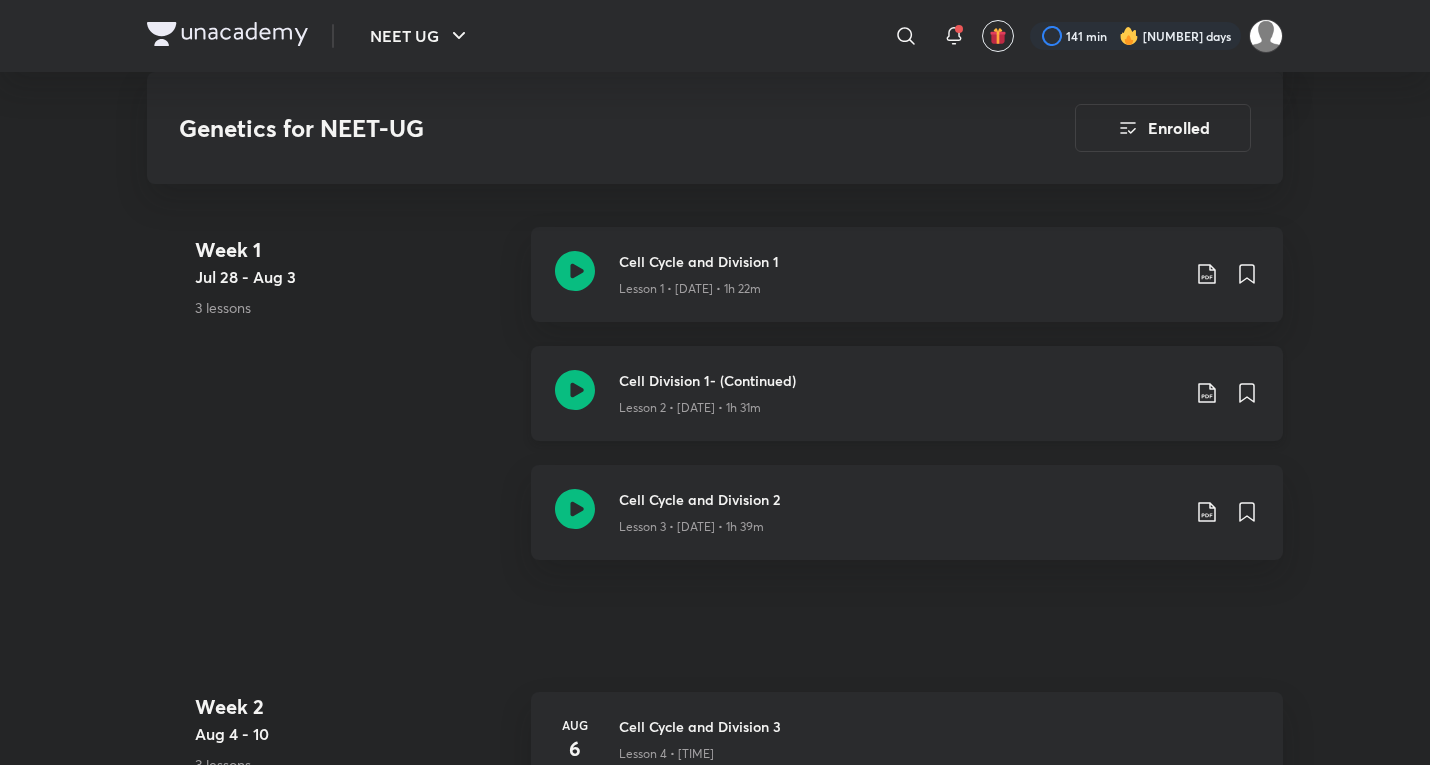 click on "Cell Division 1- (Continued) Lesson 2 • [DATE] • 1h 31m" at bounding box center (907, 393) 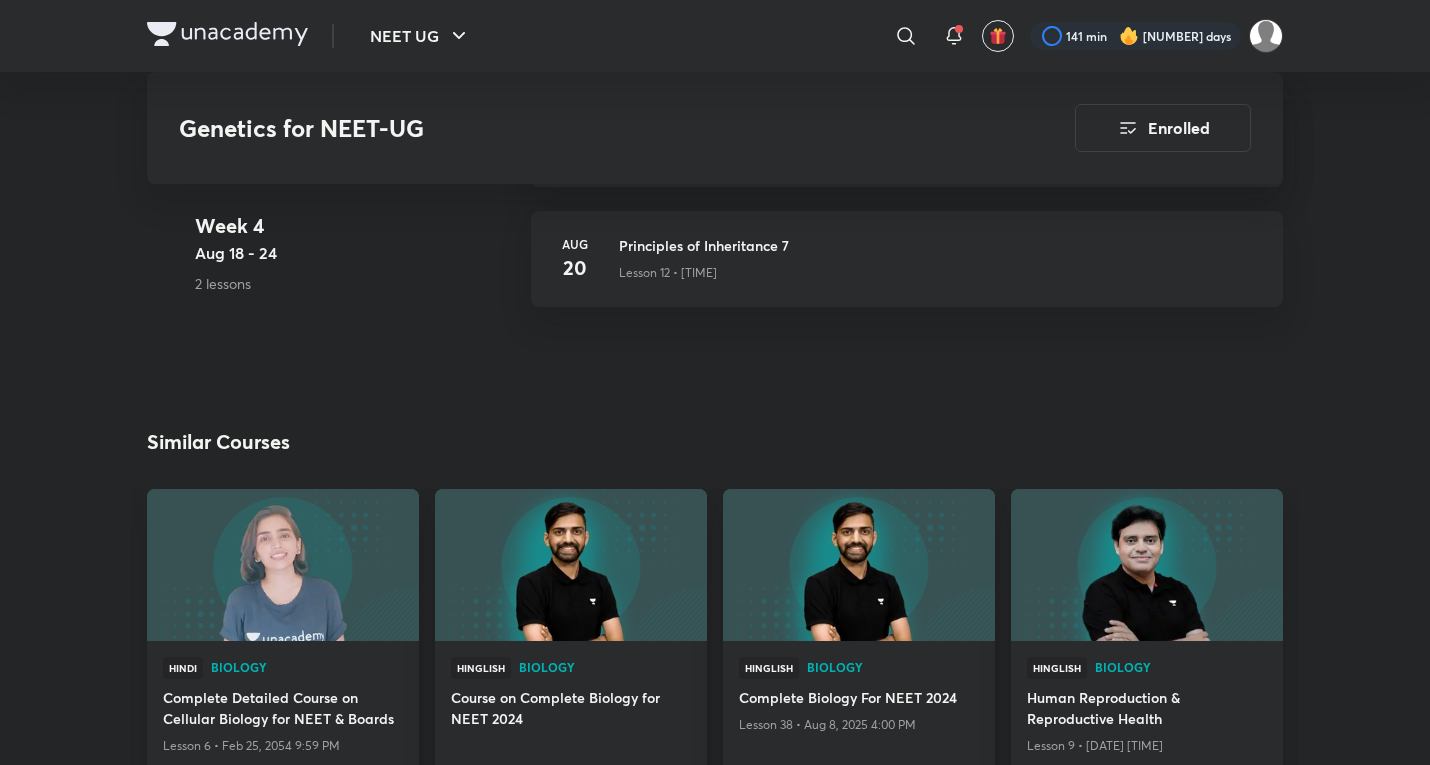 scroll, scrollTop: 2667, scrollLeft: 0, axis: vertical 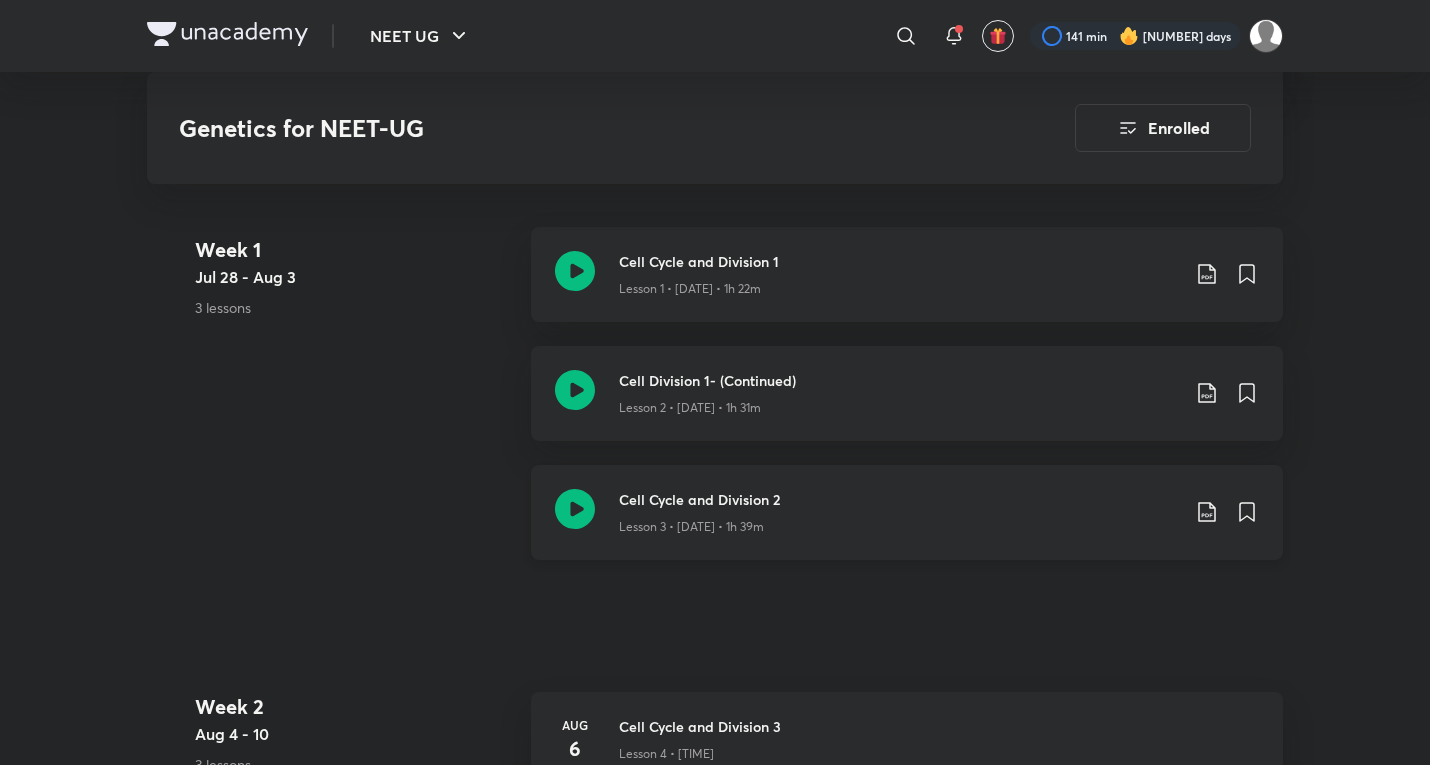 click on "Cell Cycle and Division 2 Lesson 3 • [DATE] • 1h 39m" at bounding box center (907, 512) 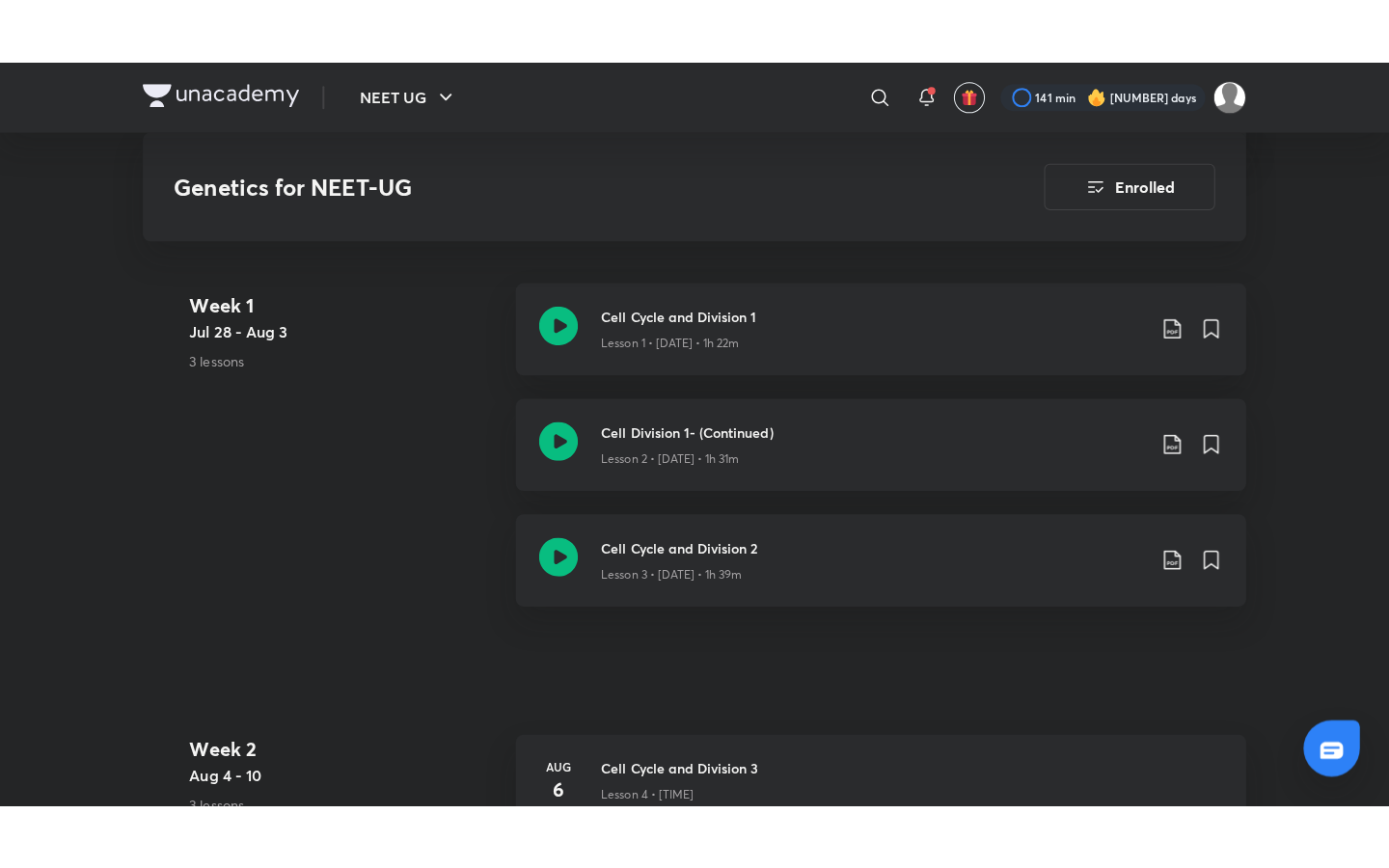 scroll, scrollTop: 0, scrollLeft: 0, axis: both 